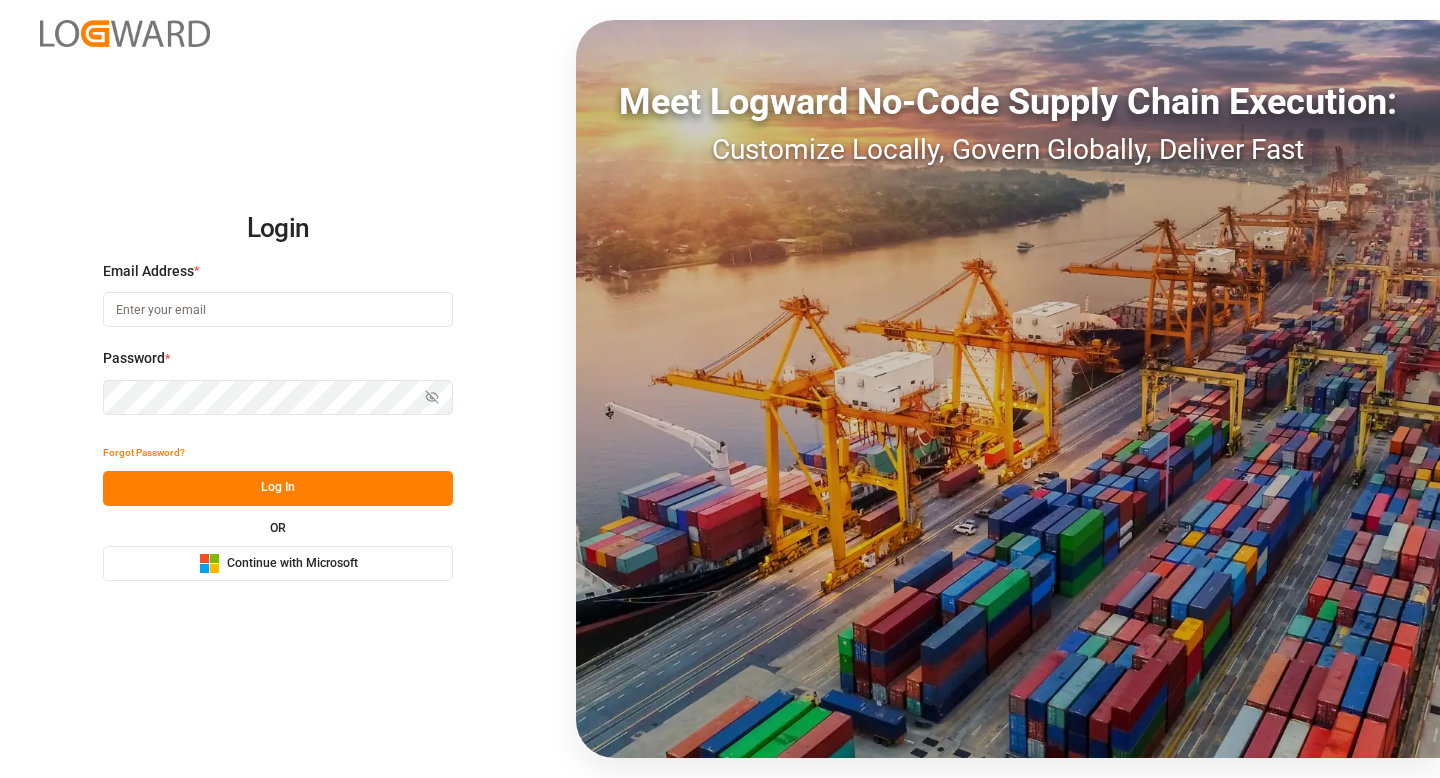 scroll, scrollTop: 0, scrollLeft: 0, axis: both 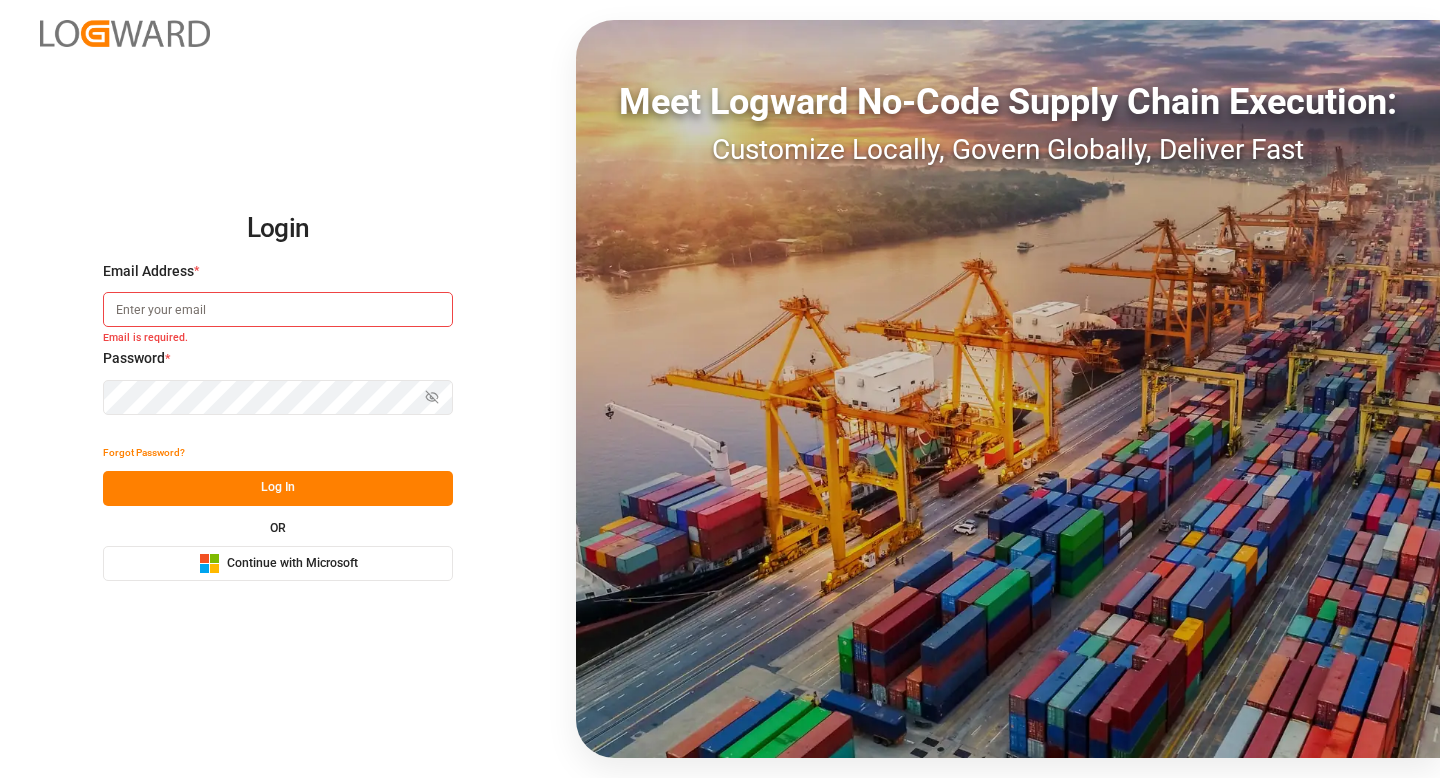 type on "[PERSON_NAME][EMAIL_ADDRESS][DOMAIN_NAME]" 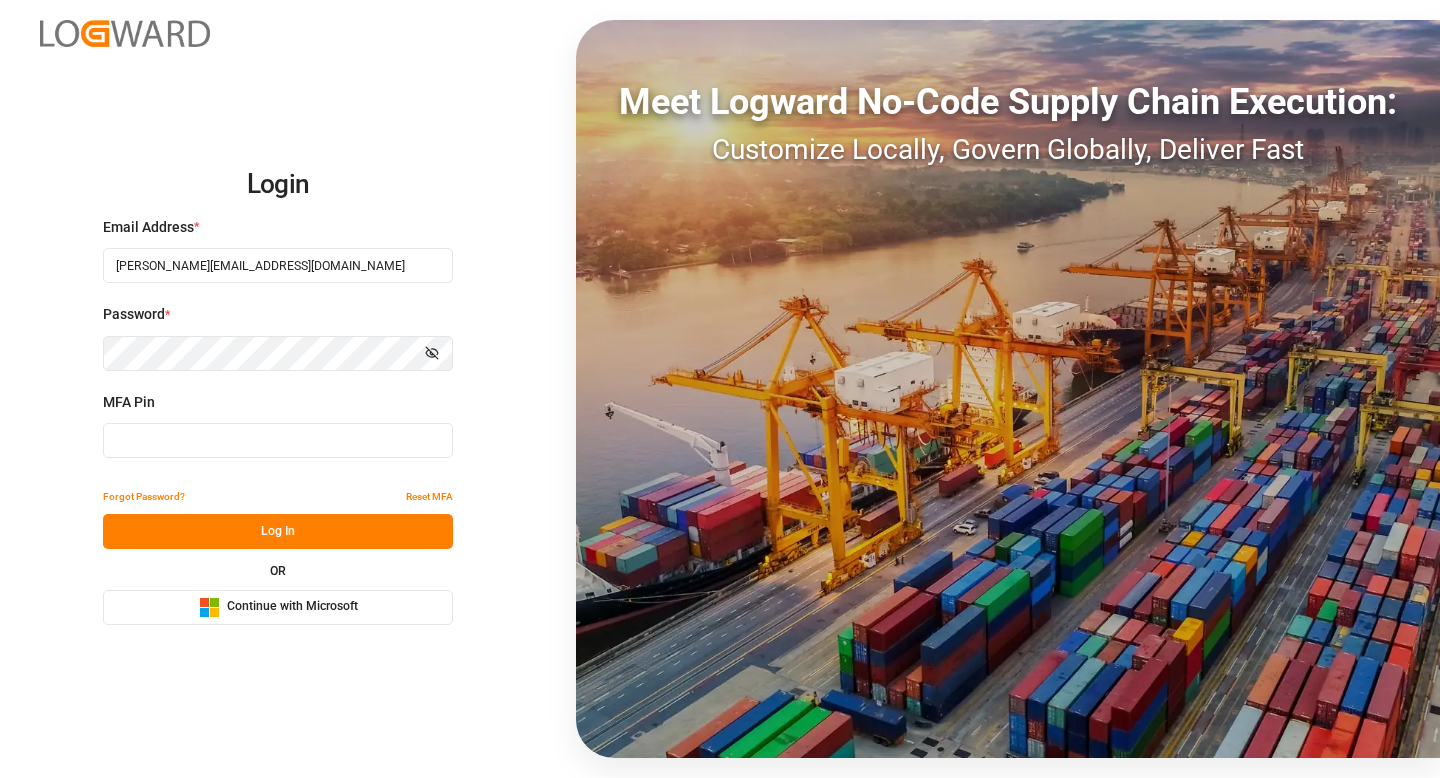 type on "054872" 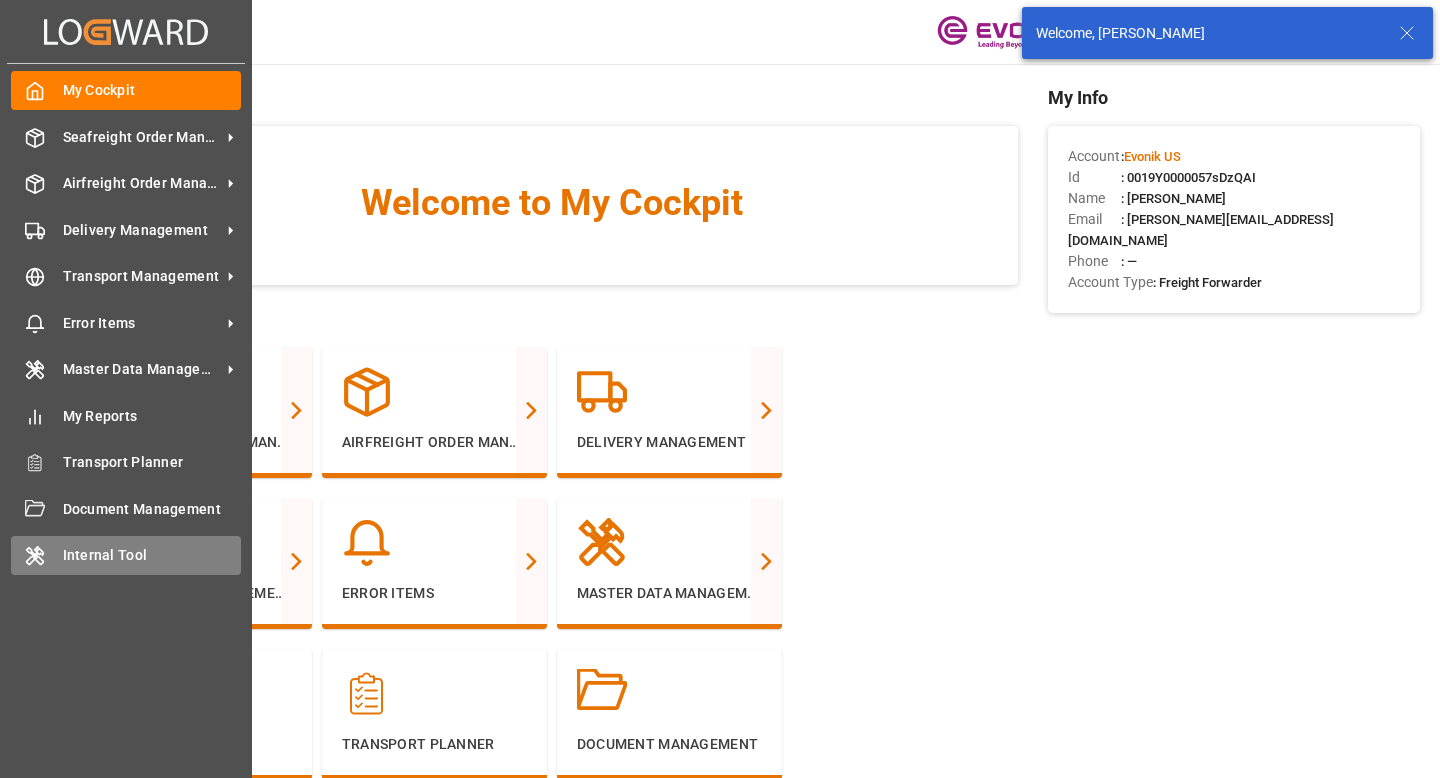 click 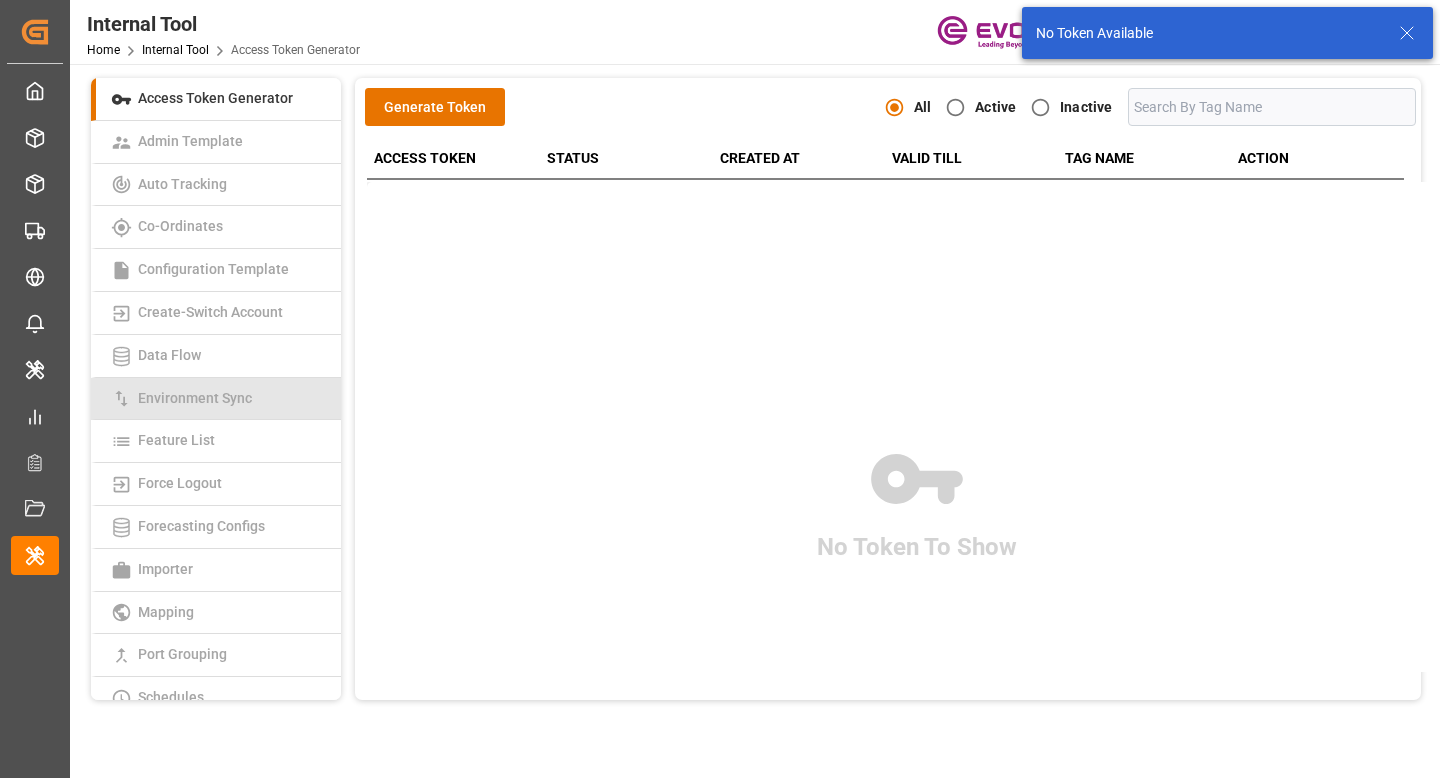 click on "Environment Sync" at bounding box center (216, 399) 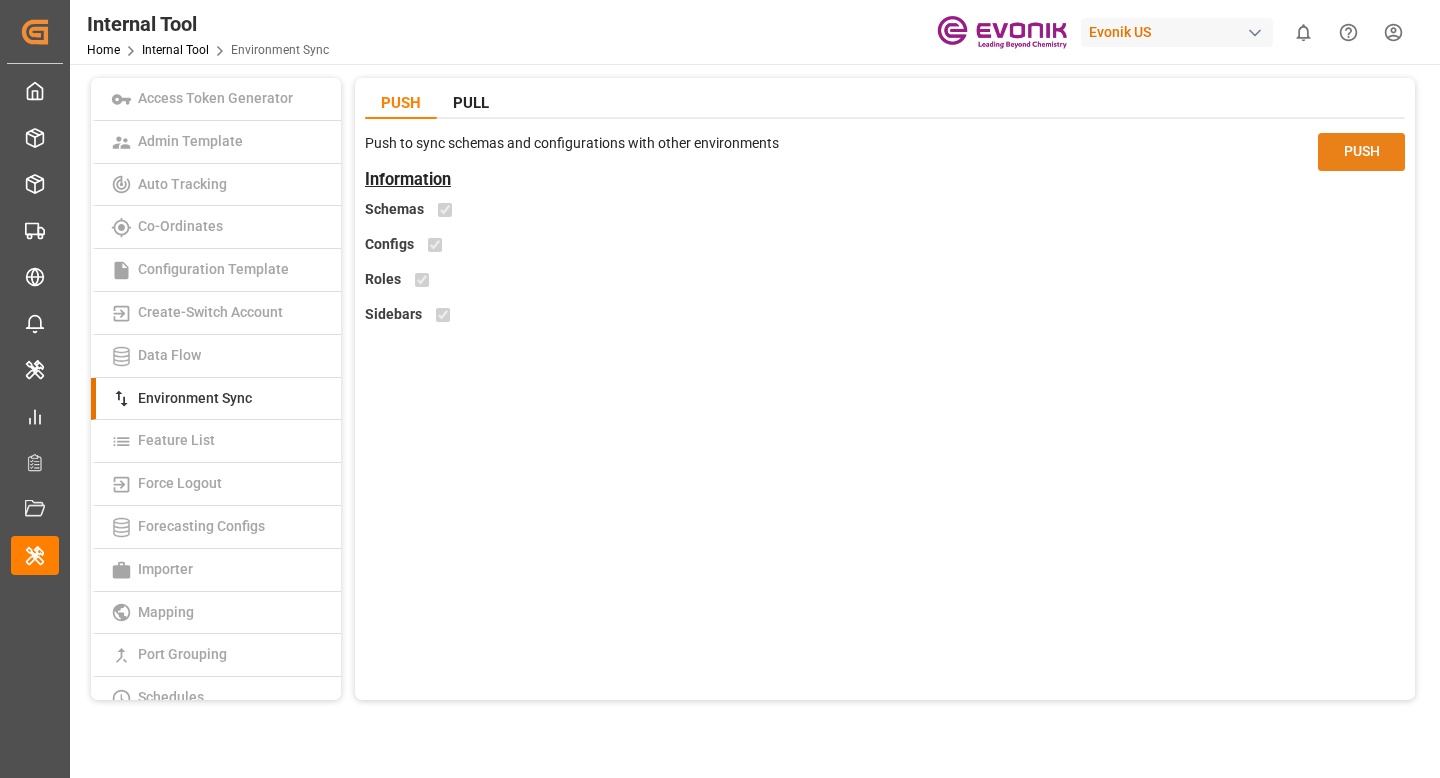 click on "PUSH" at bounding box center [1361, 152] 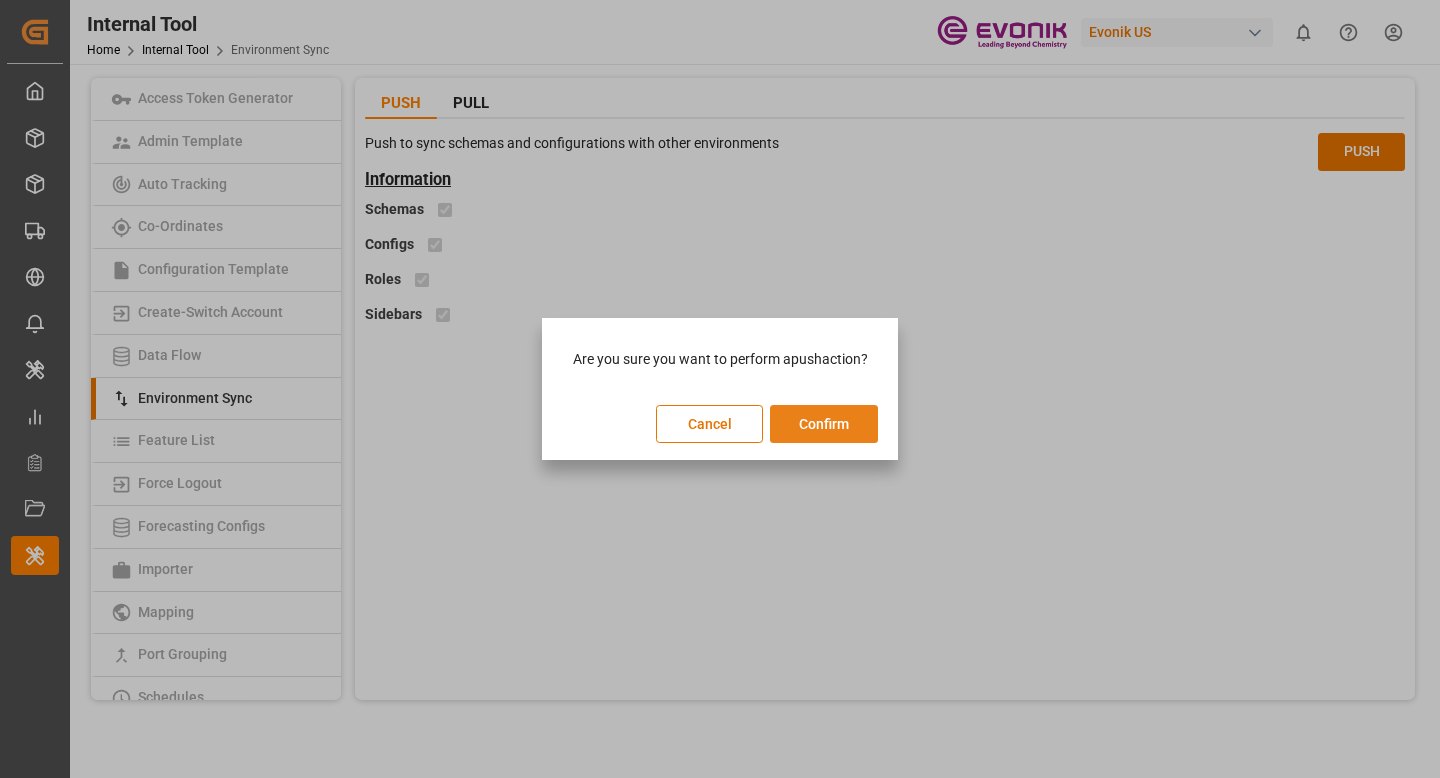 click on "Confirm" at bounding box center (824, 424) 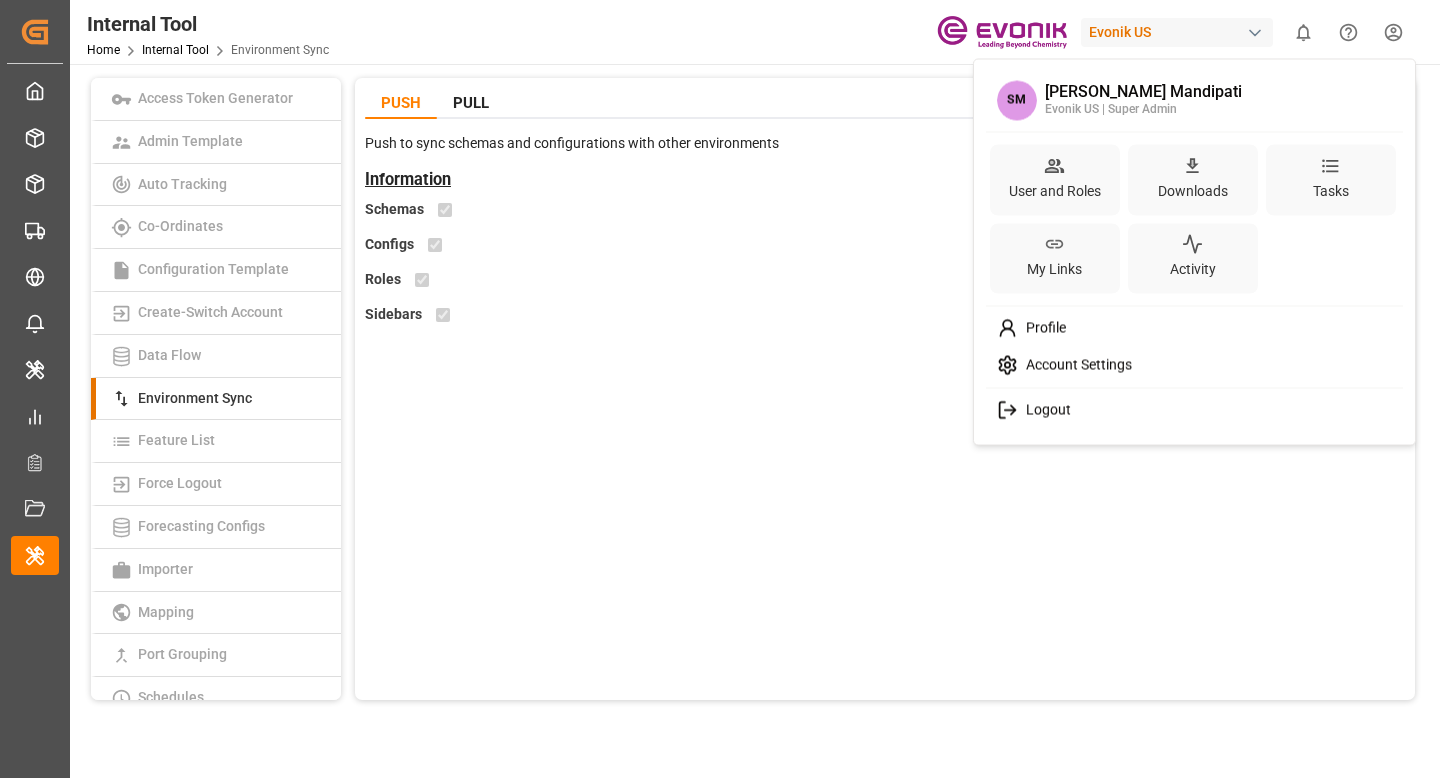 click on "Created by potrace 1.15, written by [PERSON_NAME] [DATE]-[DATE] Created by potrace 1.15, written by [PERSON_NAME] [DATE]-[DATE] My Cockpit My Cockpit Seafreight Order Management Seafreight Order Management Airfreight Order Management Airfreight Order Management Delivery Management Delivery Management Transport Management Transport Management Error Items Error Items Master Data Management Master Data Management My Reports My Reports Transport Planner Transport Planner Document Management Document Management Internal Tool Internal Tool Back to main menu Internal Tool Home Internal Tool Environment Sync Evonik US 0 Notifications Only show unread All Mark all categories read No notifications    Access Token Generator       Admin Template       Auto Tracking       Co-Ordinates       Configuration Template       Create-Switch Account       Data Flow       Environment Sync       Feature List       Force Logout       Forecasting Configs       Importer       Mapping    ©" at bounding box center (720, 389) 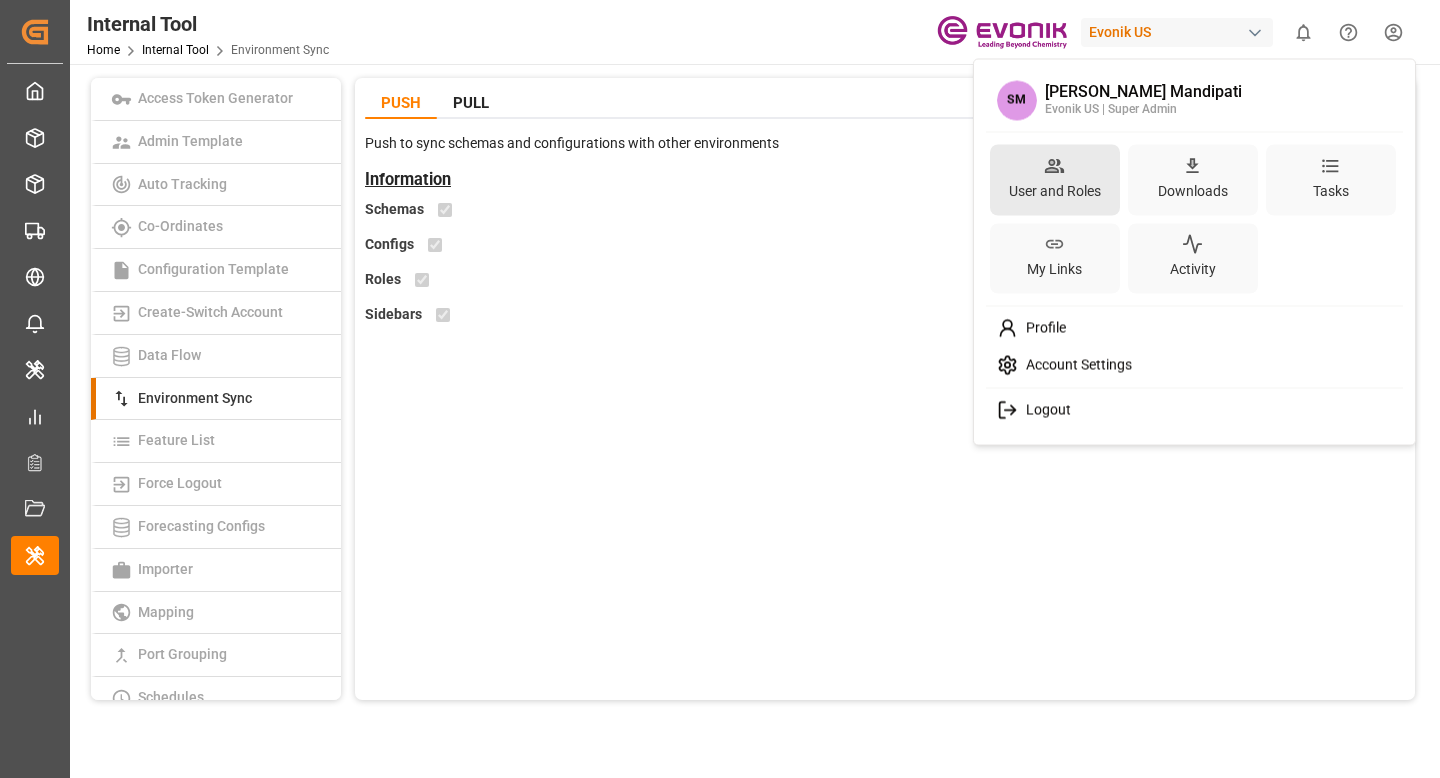 click on "User and Roles" at bounding box center [1055, 190] 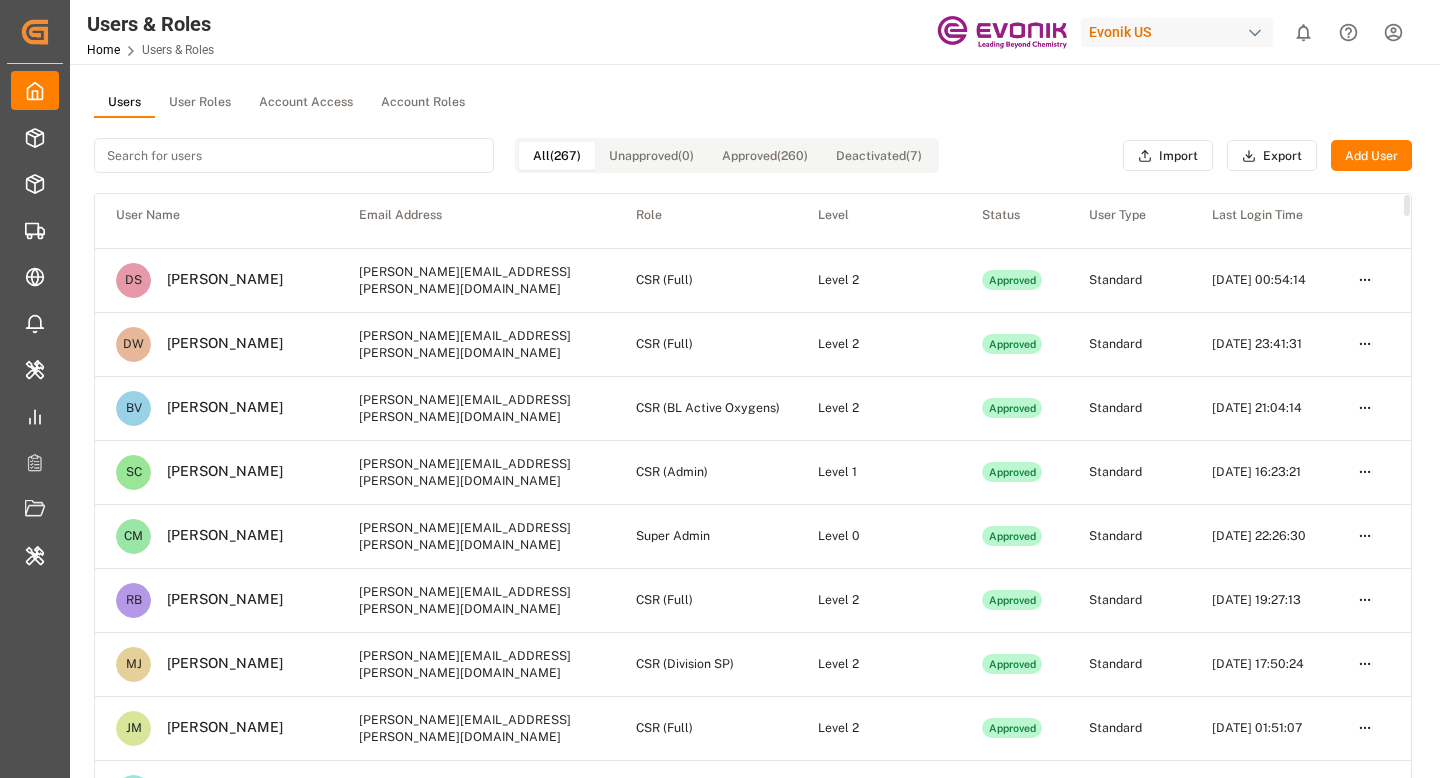 scroll, scrollTop: 0, scrollLeft: 0, axis: both 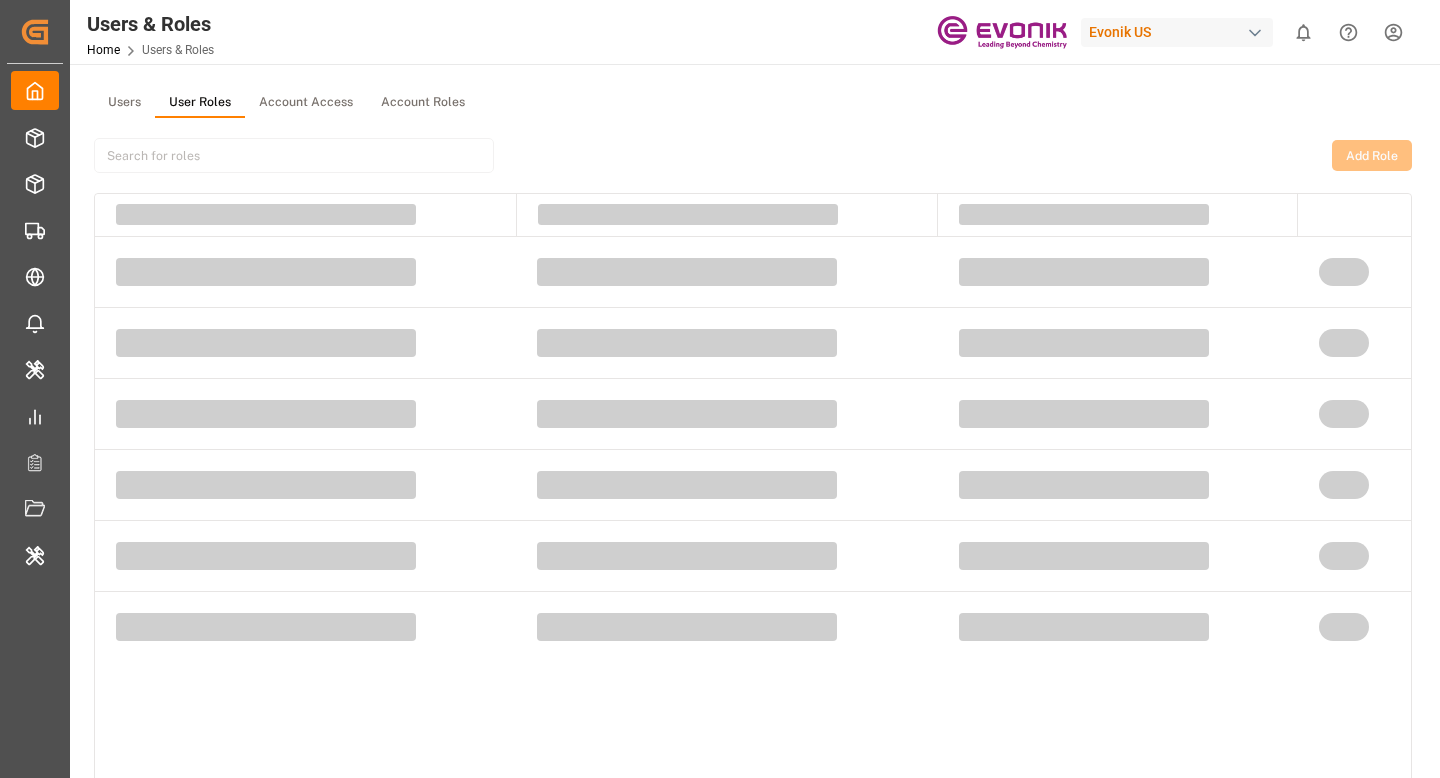 click on "User Roles" at bounding box center (200, 103) 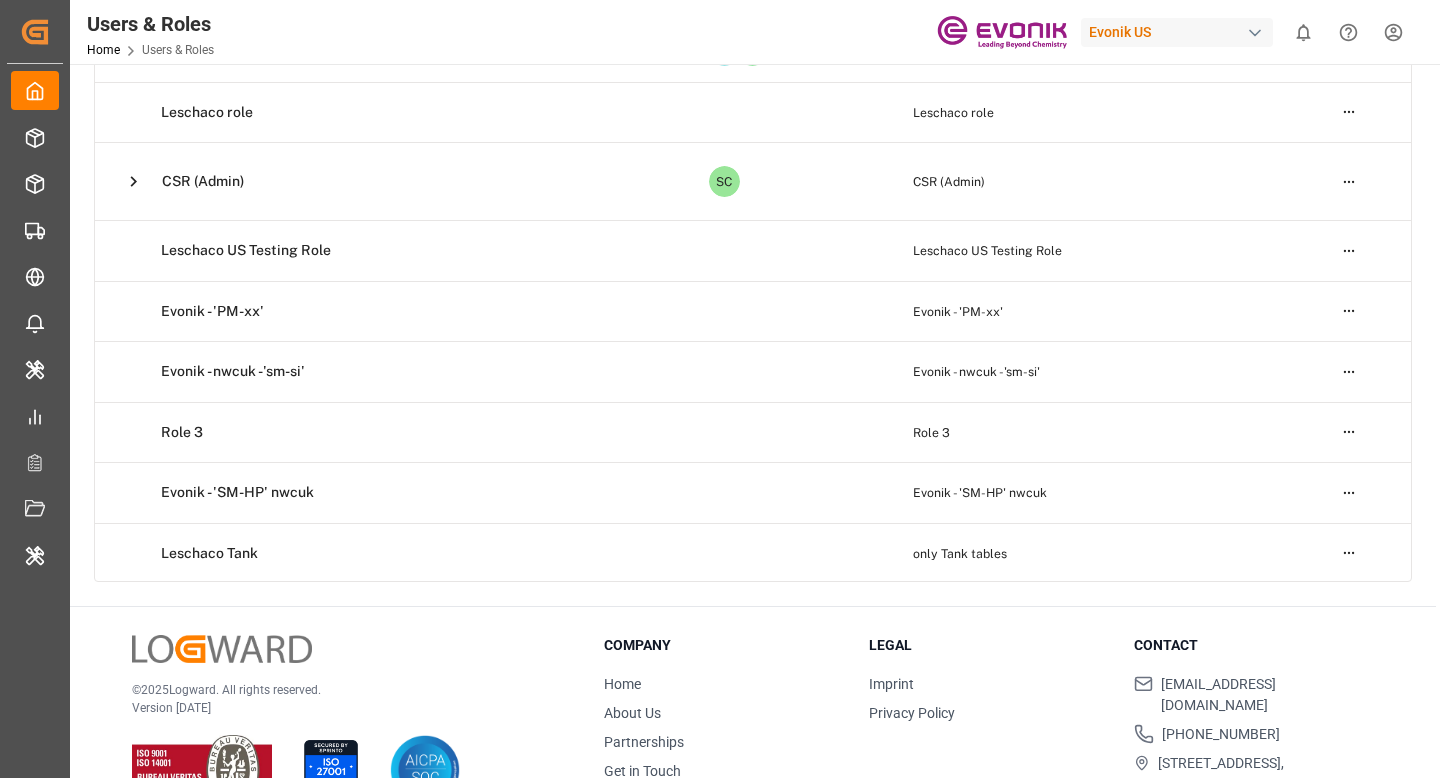 scroll, scrollTop: 273, scrollLeft: 0, axis: vertical 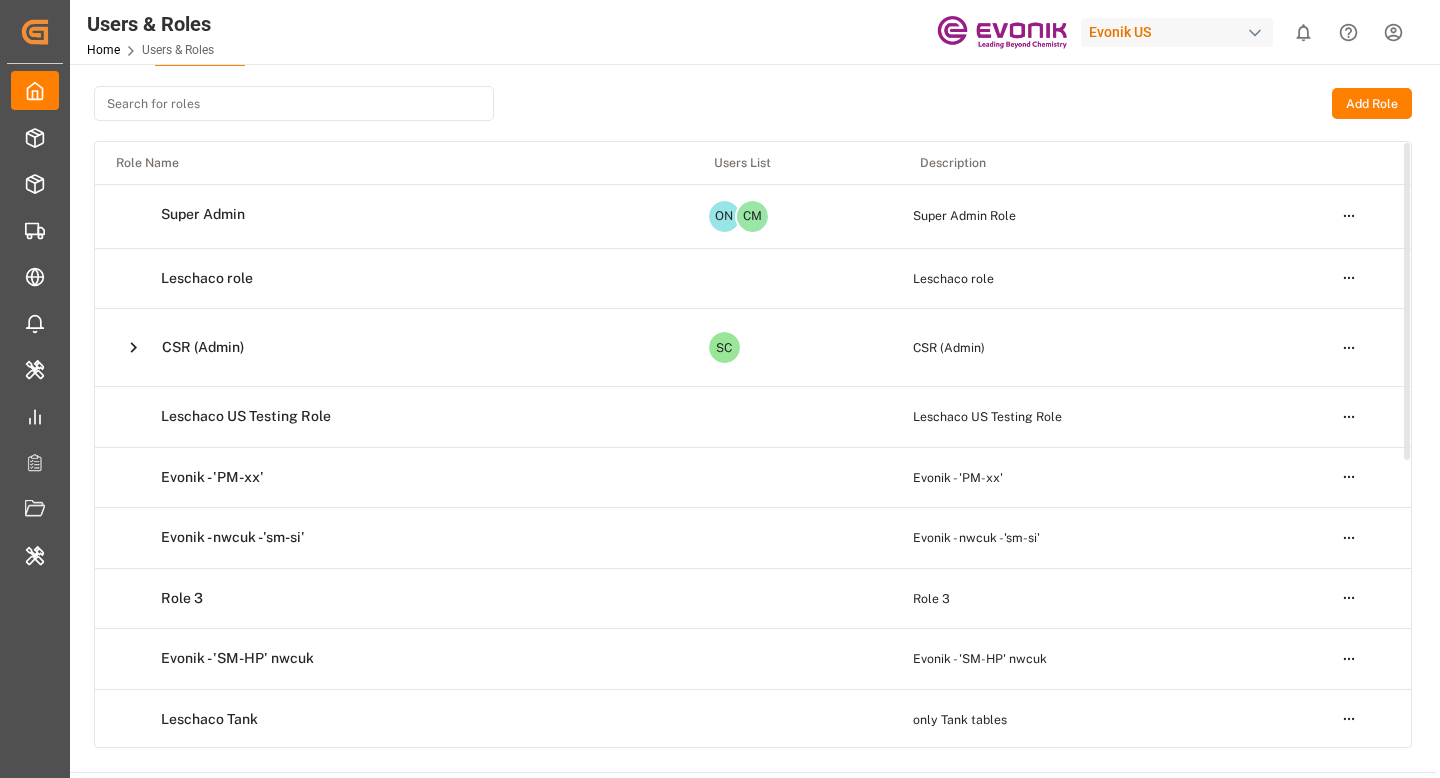 click 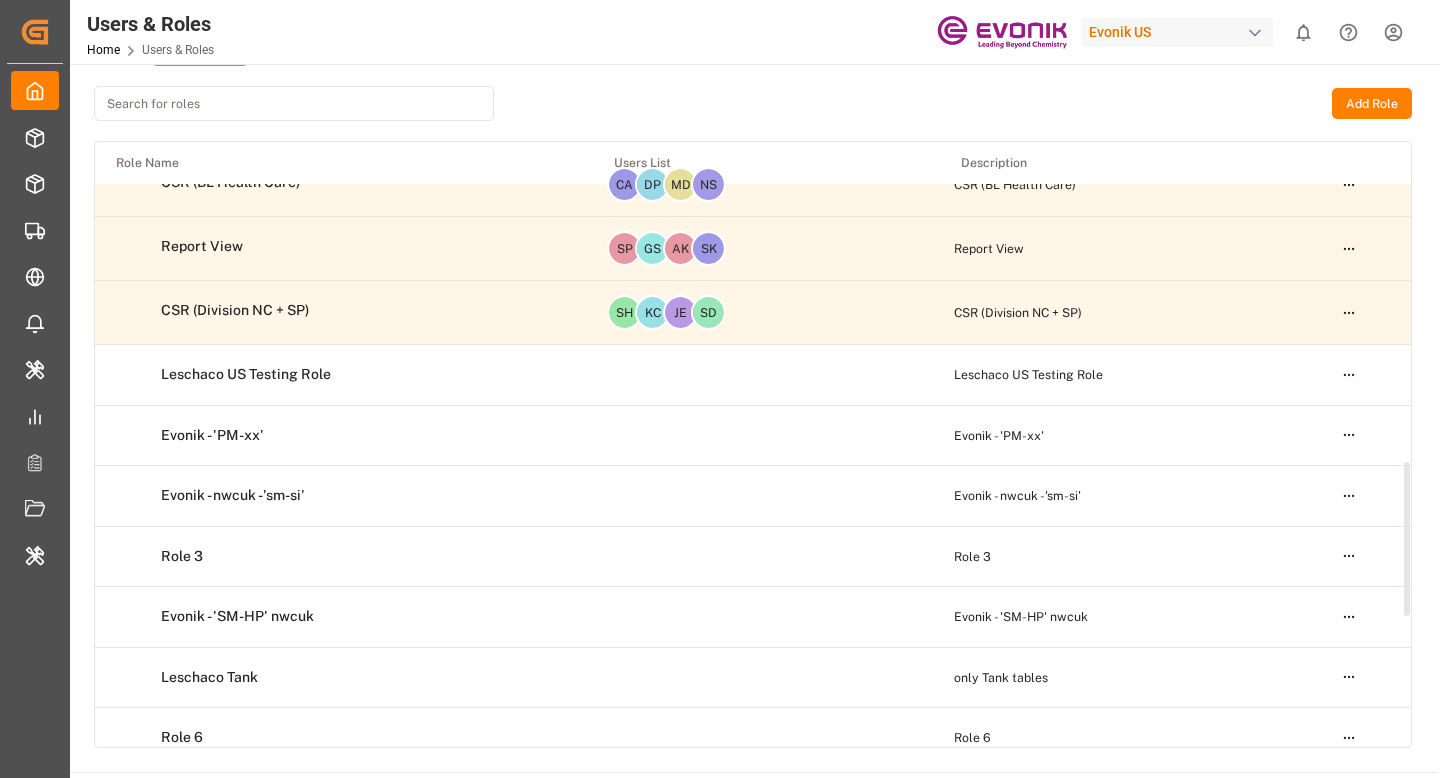 scroll, scrollTop: 1271, scrollLeft: 0, axis: vertical 